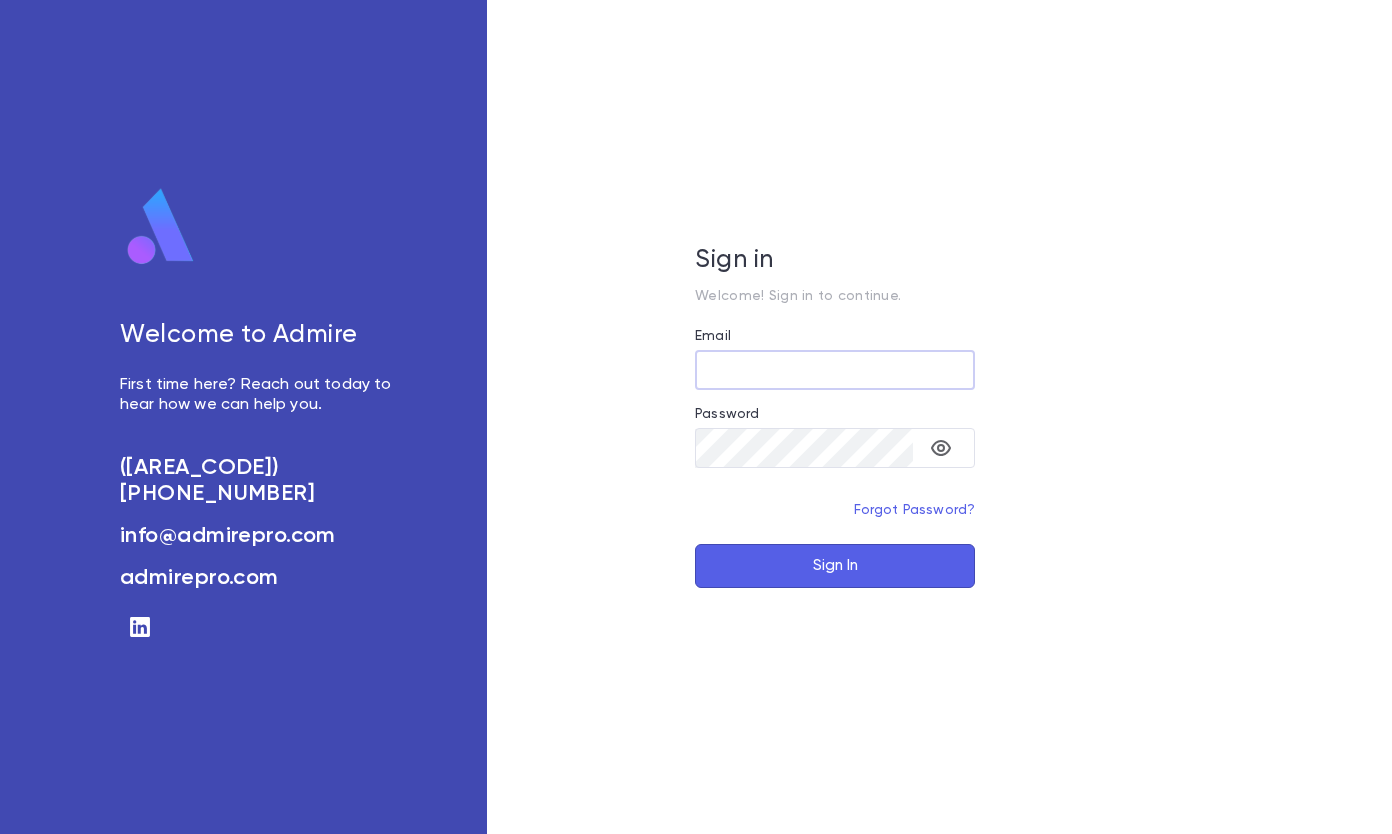 scroll, scrollTop: 0, scrollLeft: 0, axis: both 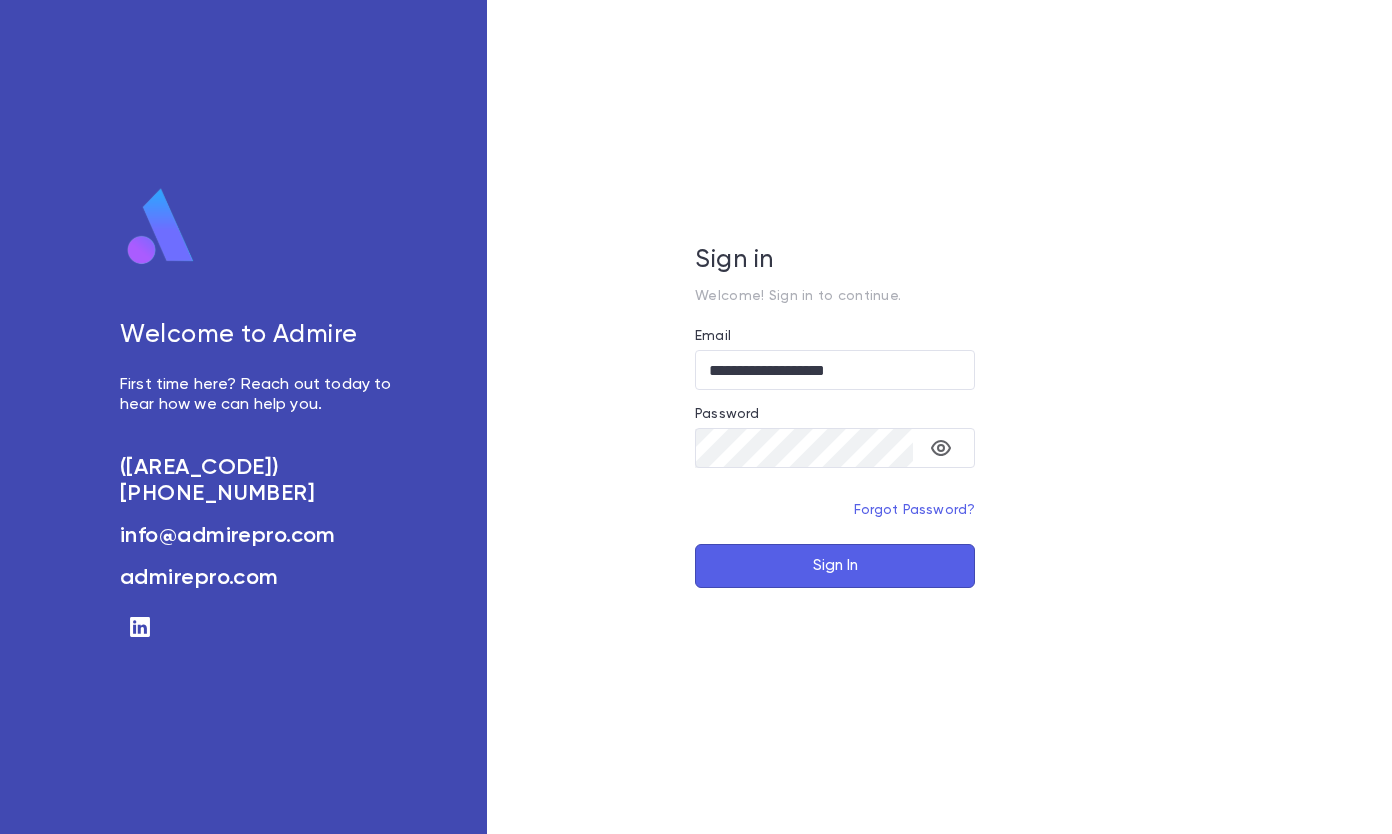 click on "**********" at bounding box center [835, 417] 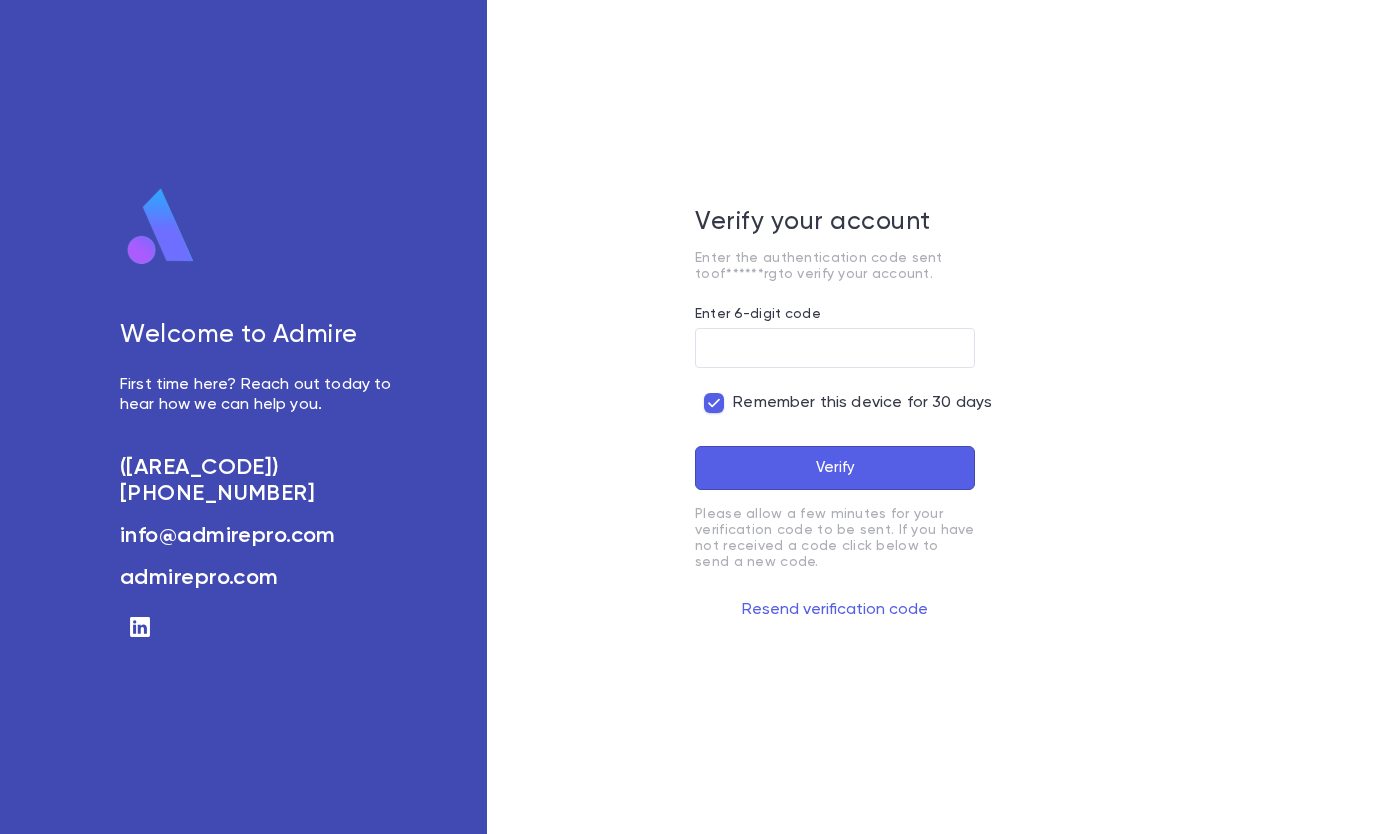 click on "Resend verification code" at bounding box center (835, 610) 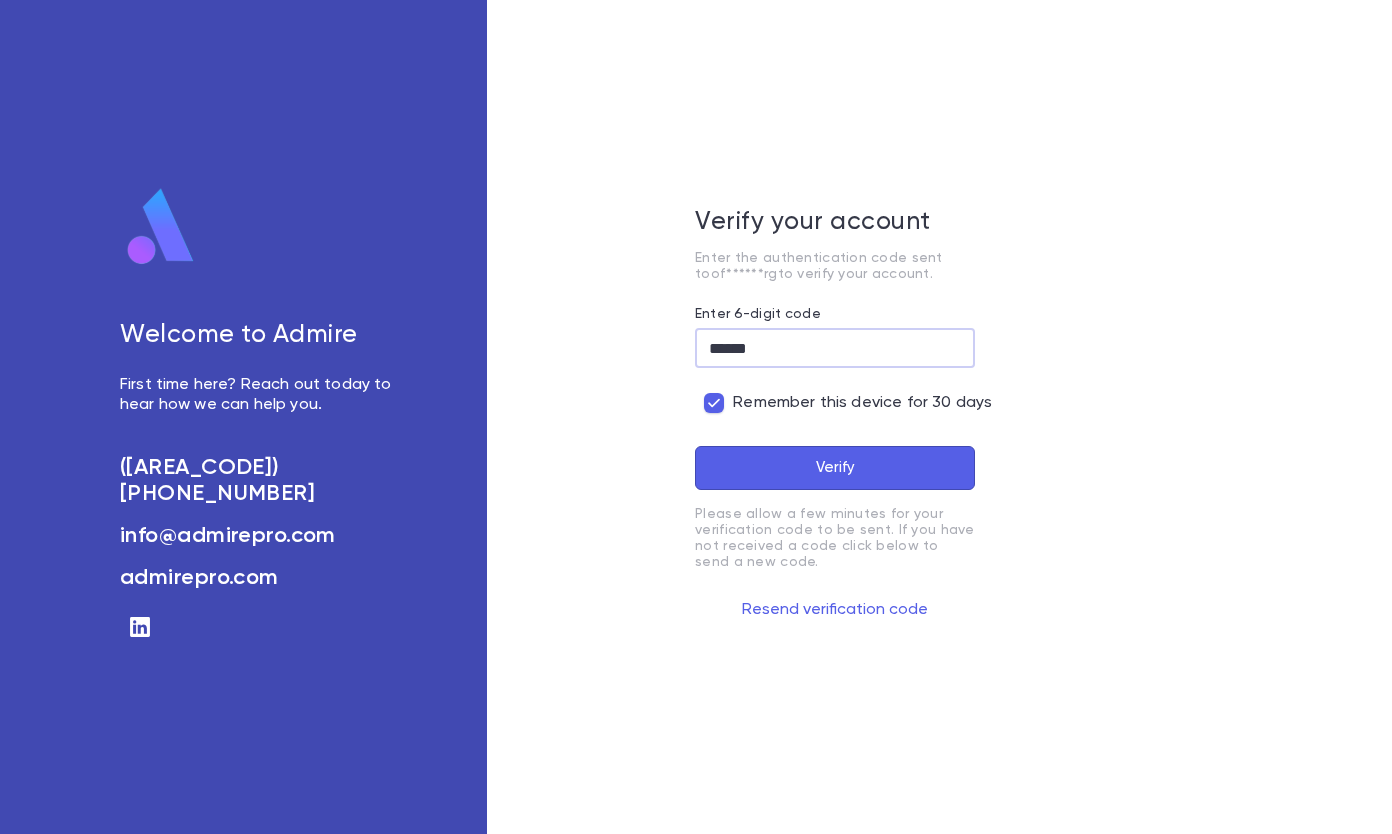 type on "******" 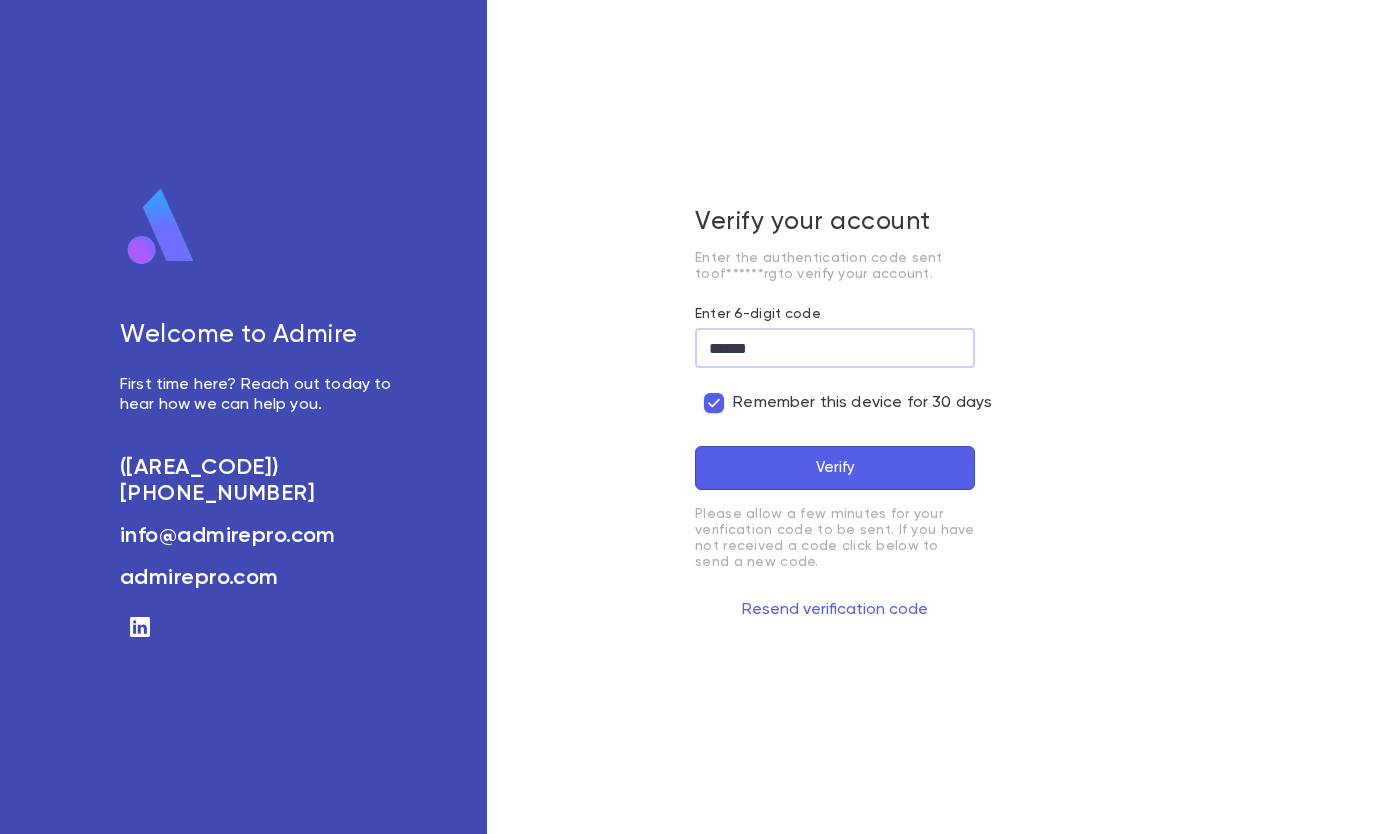 click on "Verify" at bounding box center [835, 468] 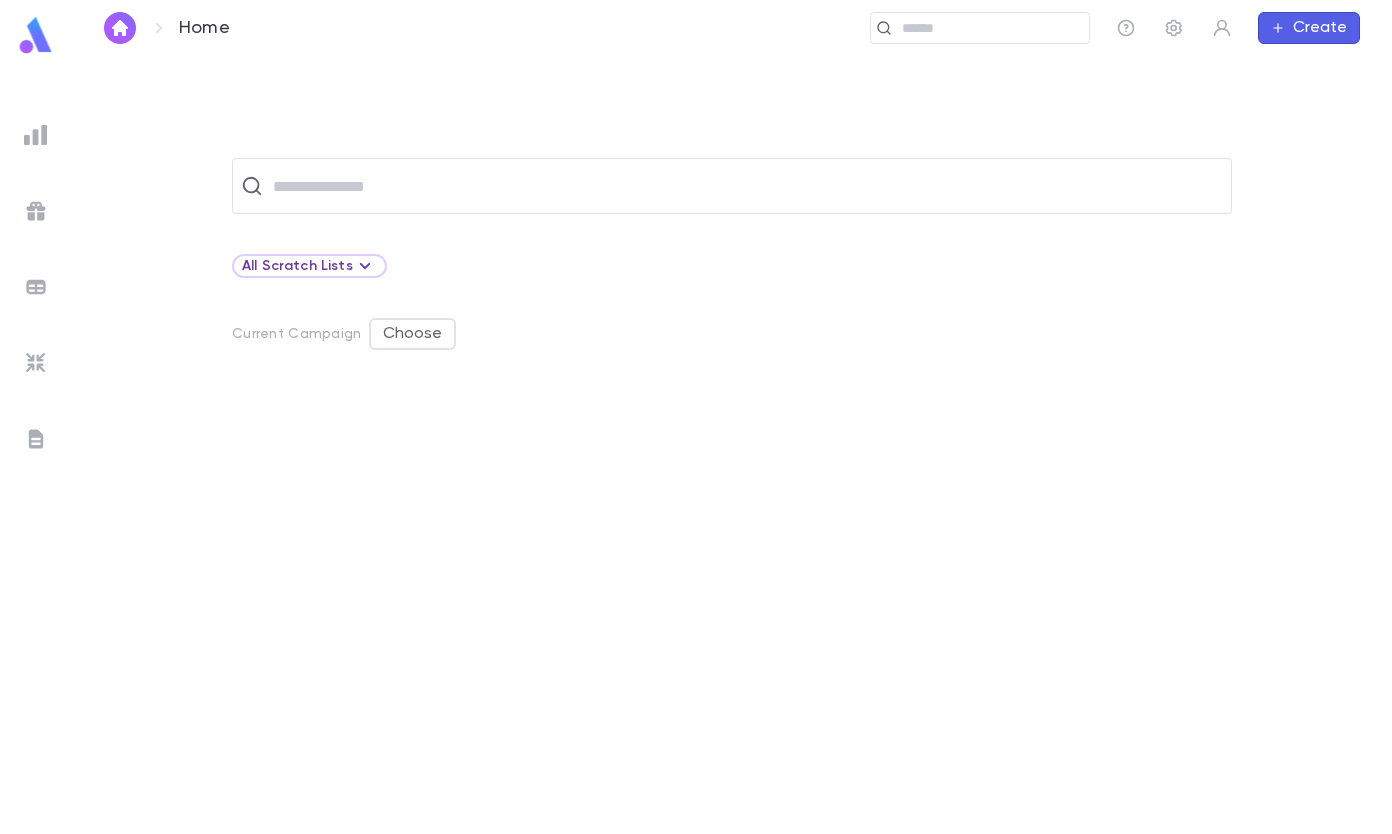 click at bounding box center [36, 135] 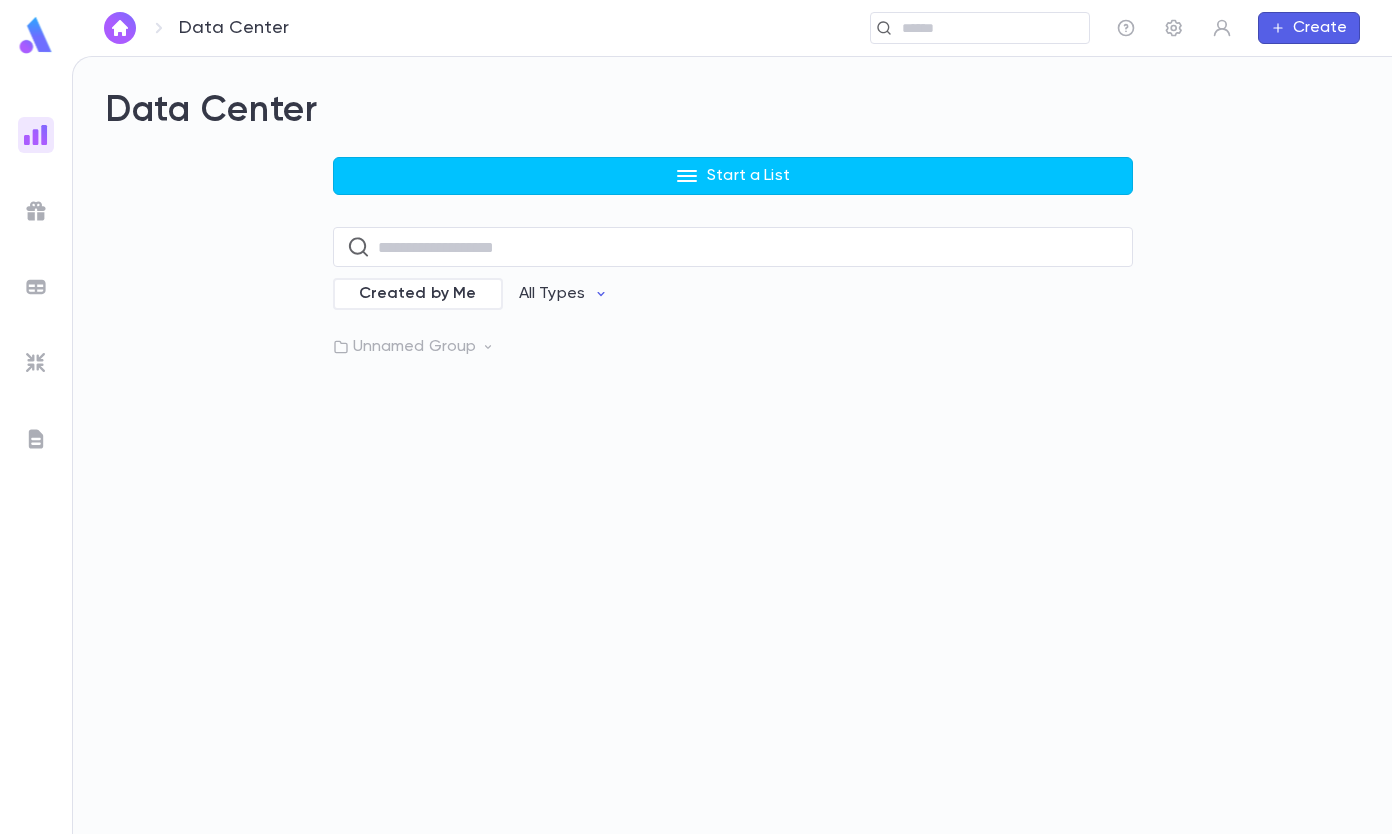 click on "Start a List" at bounding box center (733, 176) 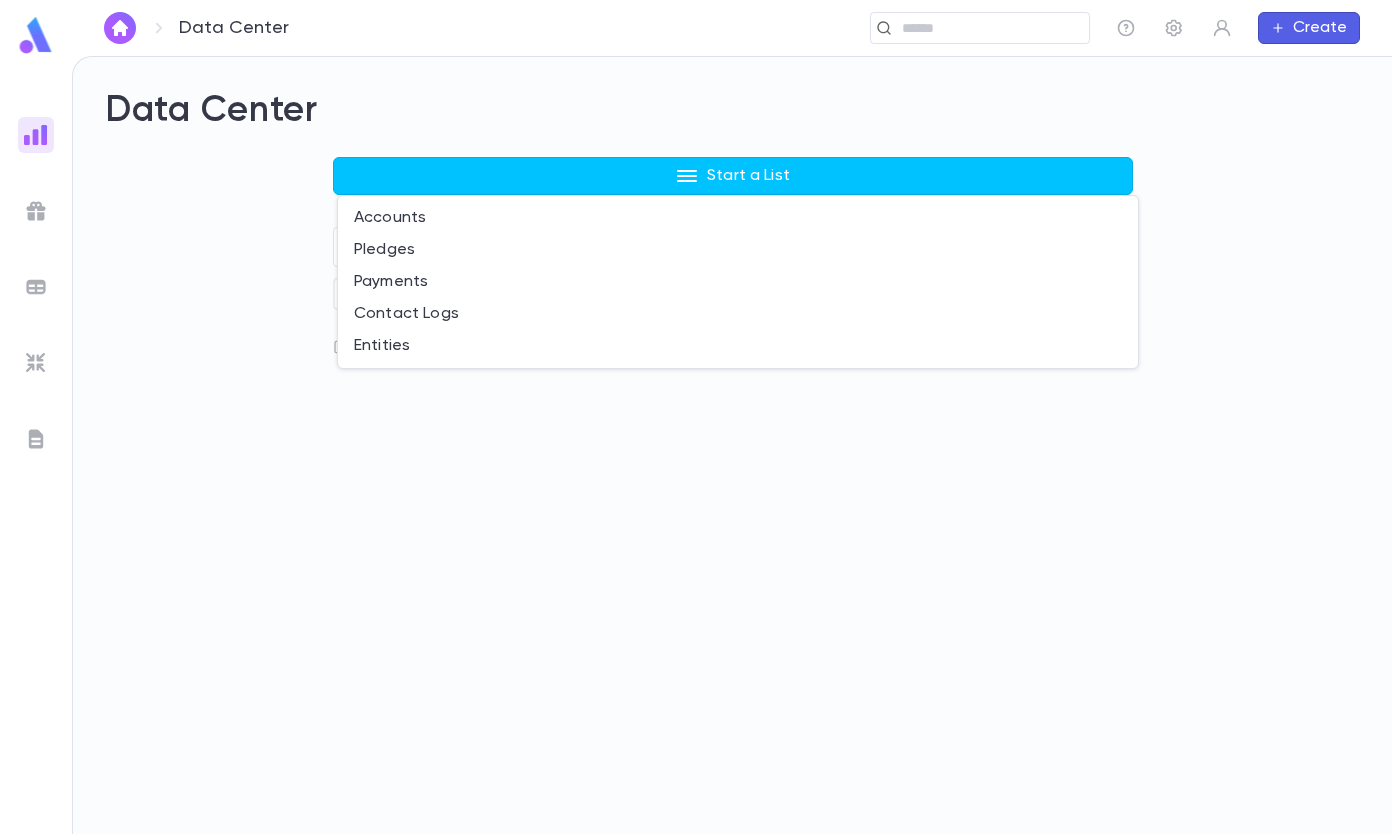 click on "Payments" at bounding box center [738, 282] 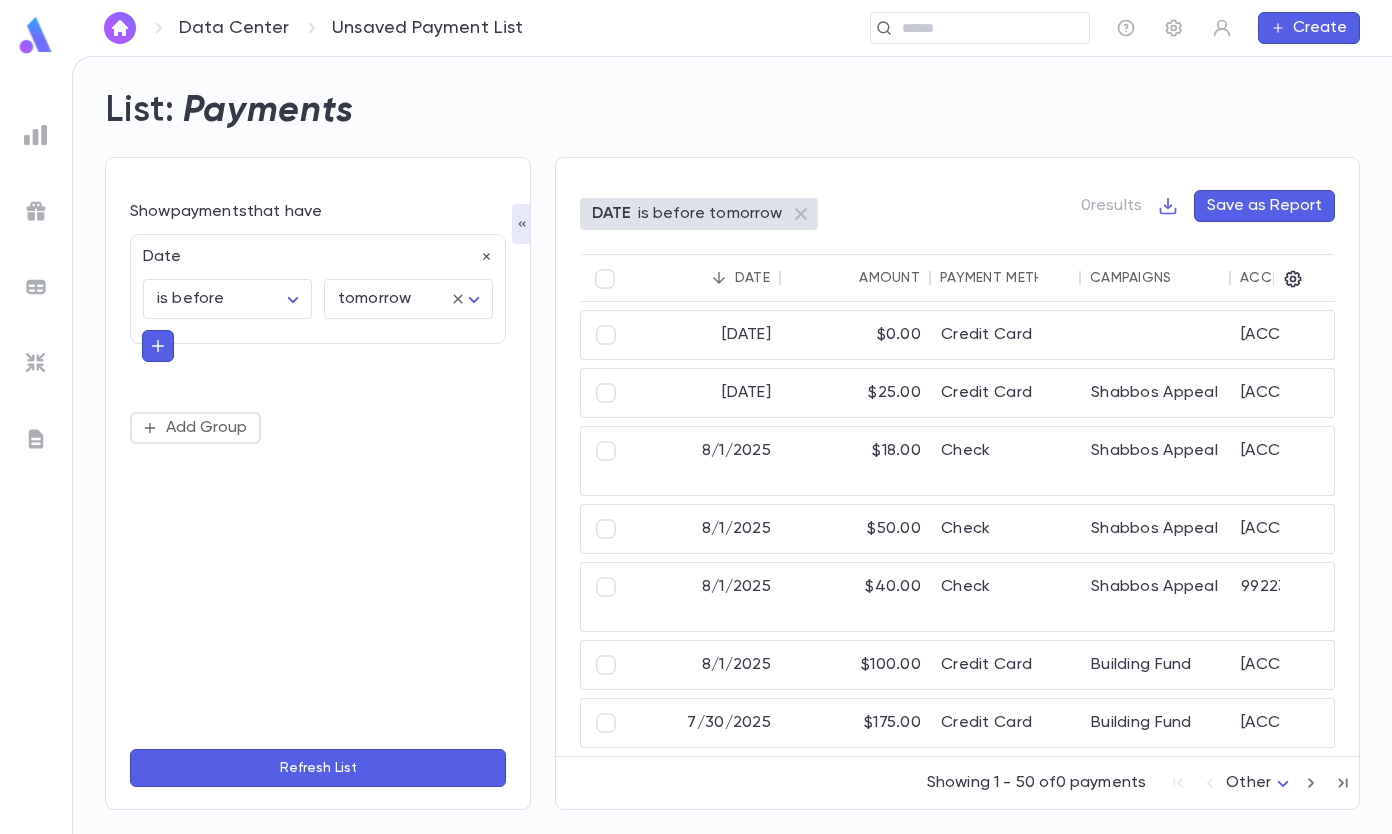 click on "Data Center Unsaved Payment List ​  Create List:  Payments Show  payments  that have Date is before ******** ​ tomorrow ******** ​ Add Group Refresh List DATE is before tomorrow 0  results Save as Report Date Amount Payment Method Campaigns Account ID Account Name Street Address City State Zip 8/4/2025 $0.00 Credit Card 99291 [LAST], [FIRST] [NUMBER] [STREET] [CITY] [STATE] [ZIP] 8/2/2025 $25.00 Credit Card Shabbos Appeal 98589 [LAST], [FIRST] [NUMBER] [STREET] [CITY] [STATE] [ZIP] 8/1/2025 $18.00 Check Shabbos Appeal 98765 [LAST], [FIRST] [NUMBER] [STREET] [CITY] [STATE] 8/1/2025 $50.00 Check Shabbos Appeal 300452 [LAST] 8/1/2025 $40.00 Check Shabbos Appeal 99223 [LAST], [FIRST] and [FIRST] [NUMBER] [STREET] [CITY] [STATE] [ZIP] 8/1/2025 $100.00 Credit Card Building Fund 99048 [LAST], [FIRST] [NUMBER] [STREET] [CITY] [STATE] [ZIP] 7/30/2025 $175.00 Credit Card Building Fund 98653 [LAST] [NUMBER] [STREET] [CITY] [STATE] 7/29/2025 $250.00 DAF 98626" at bounding box center [696, 445] 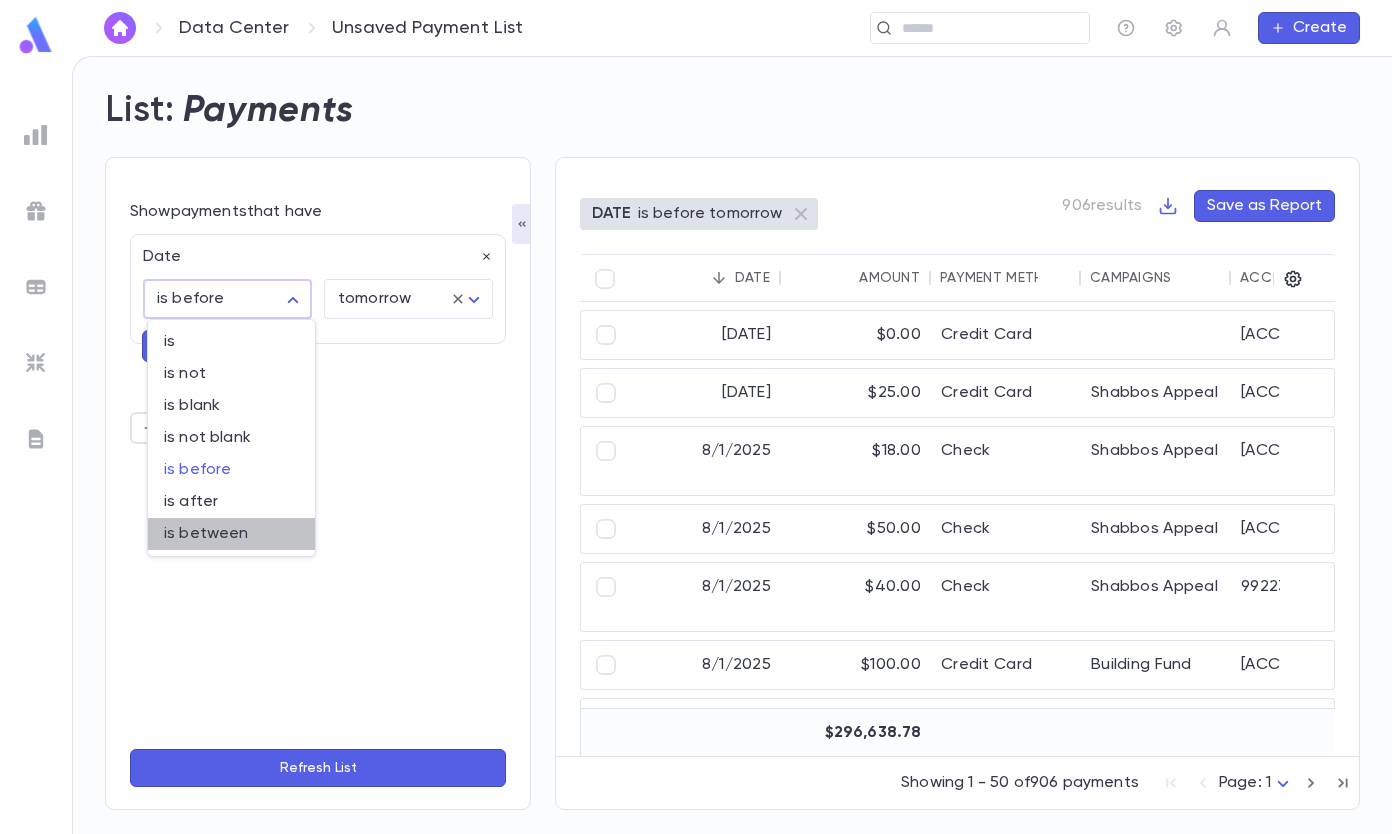 click on "is between" at bounding box center (231, 534) 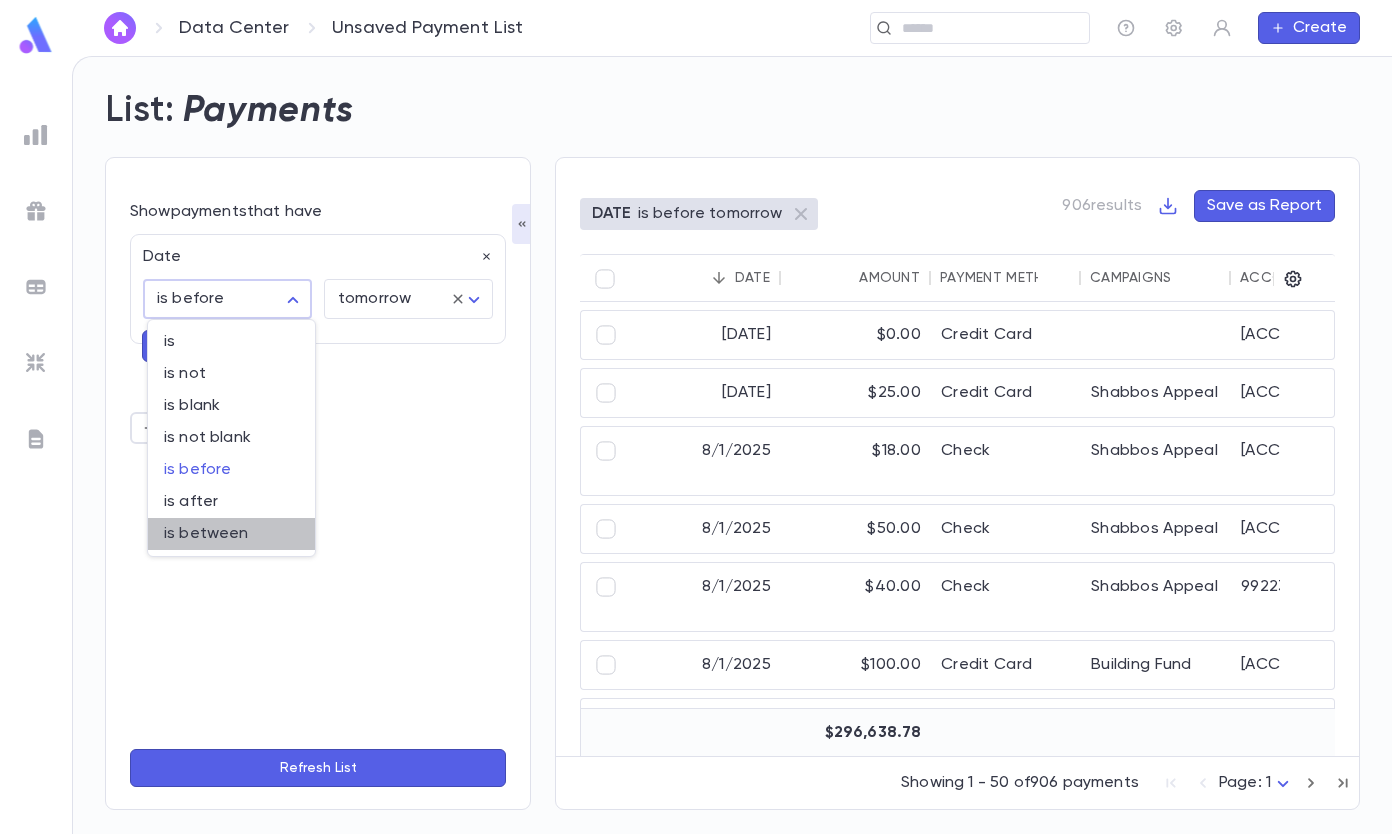 type on "*******" 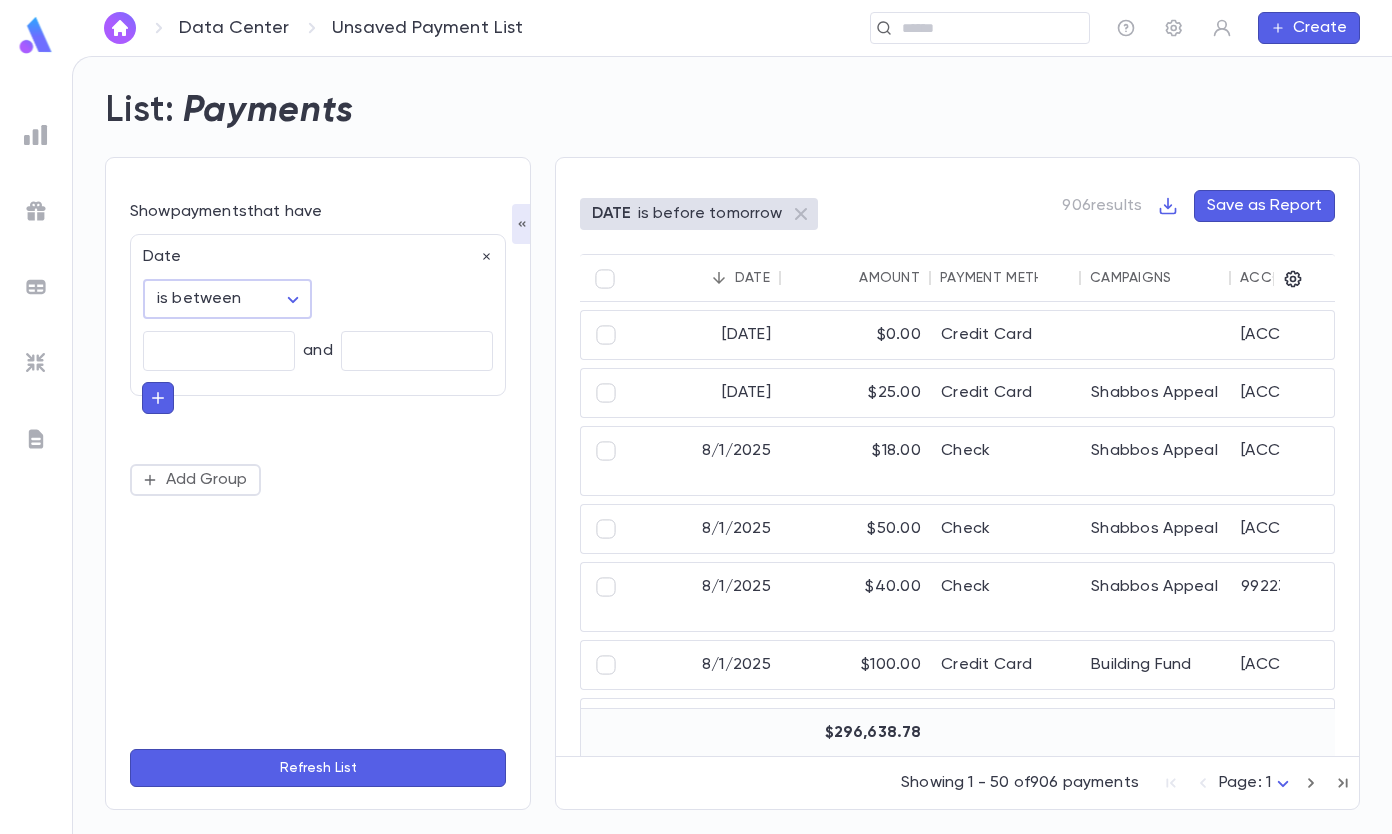 click at bounding box center [219, 351] 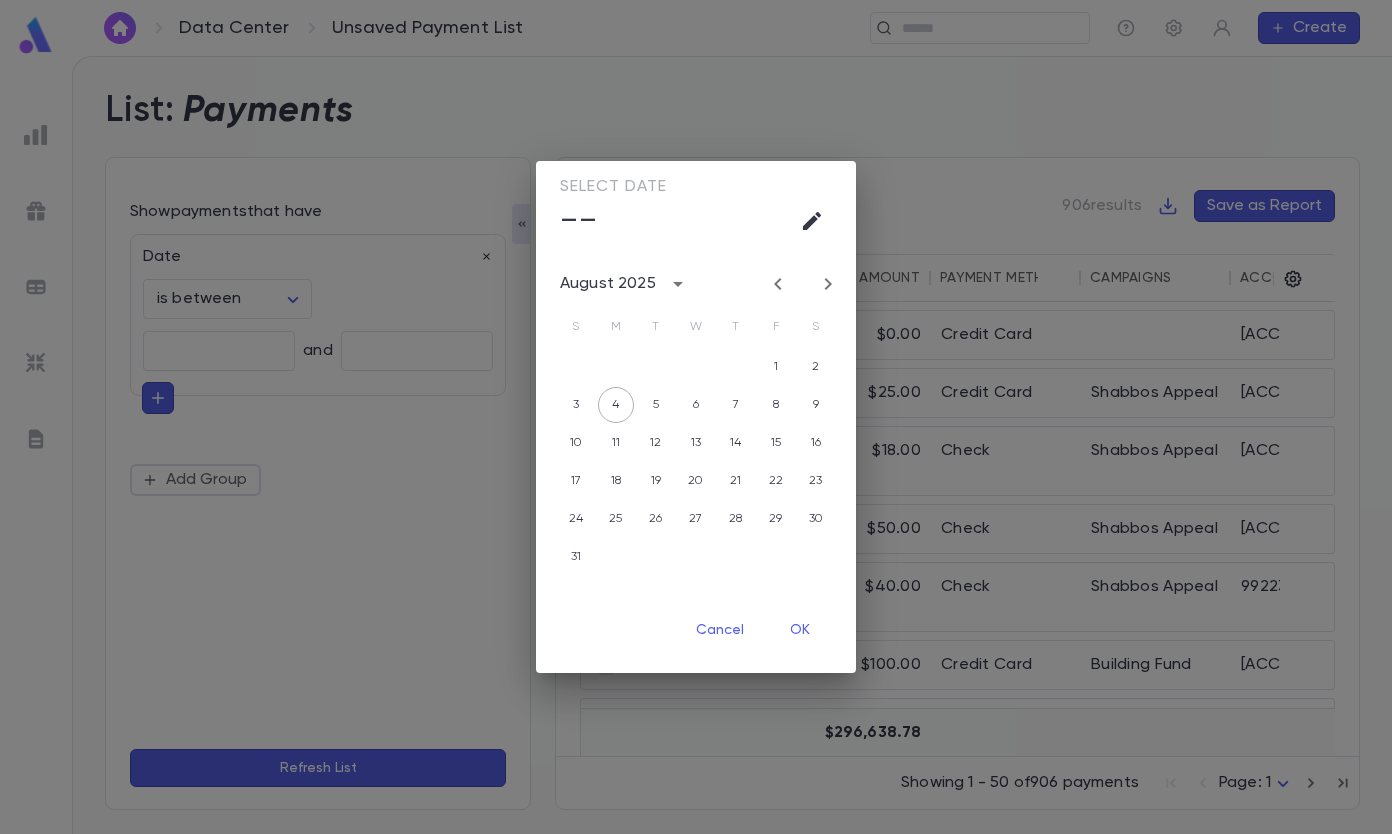 click 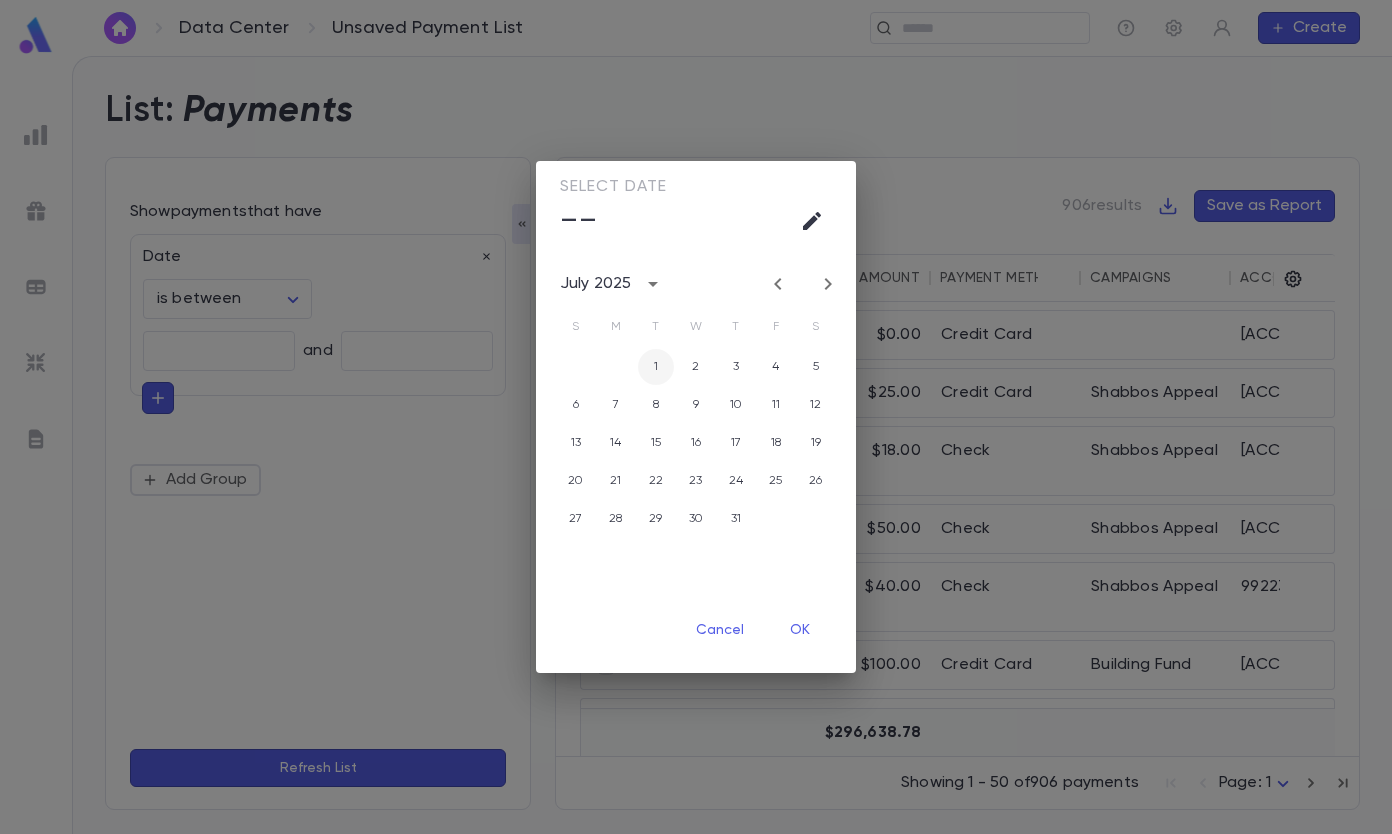 click on "1" at bounding box center [656, 367] 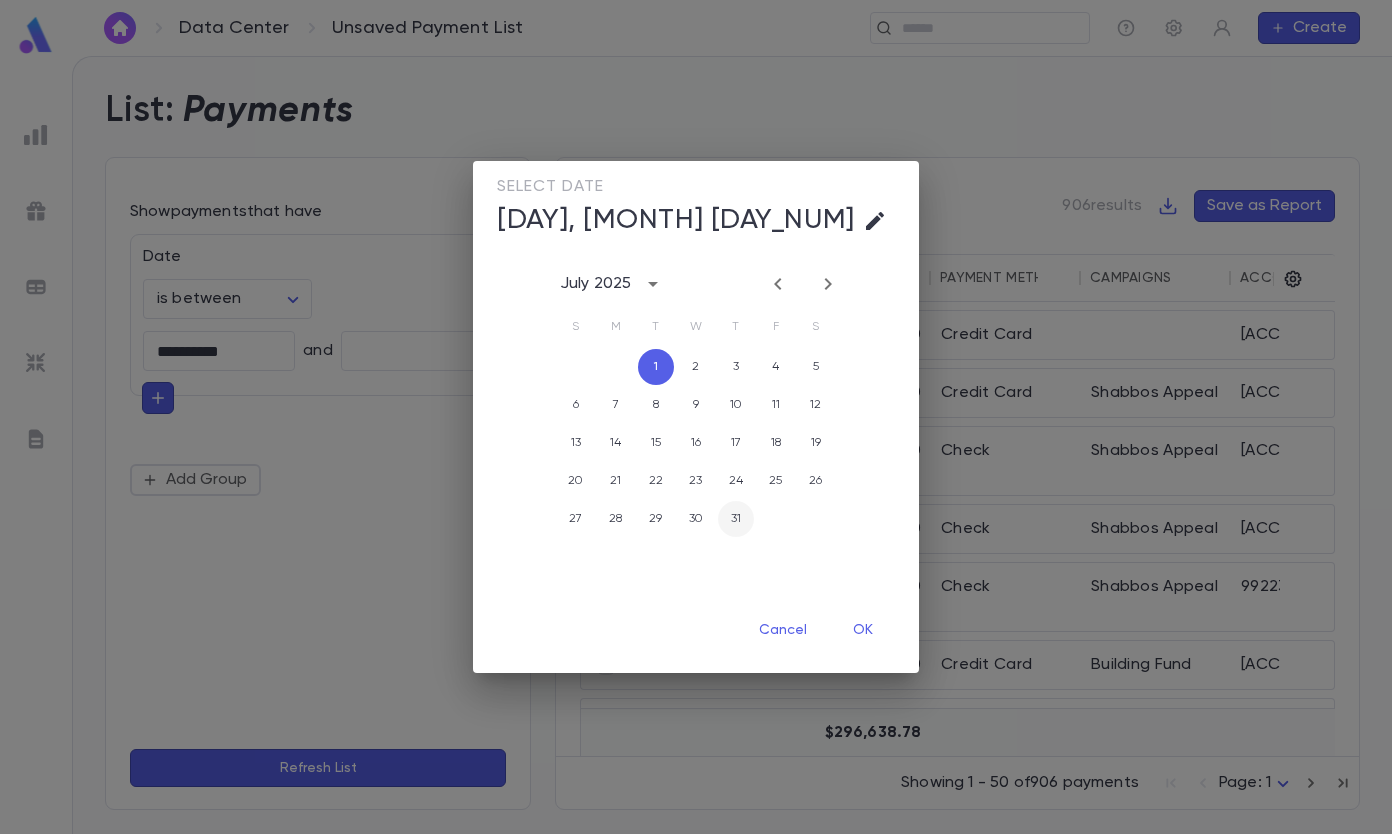 click on "31" at bounding box center [736, 519] 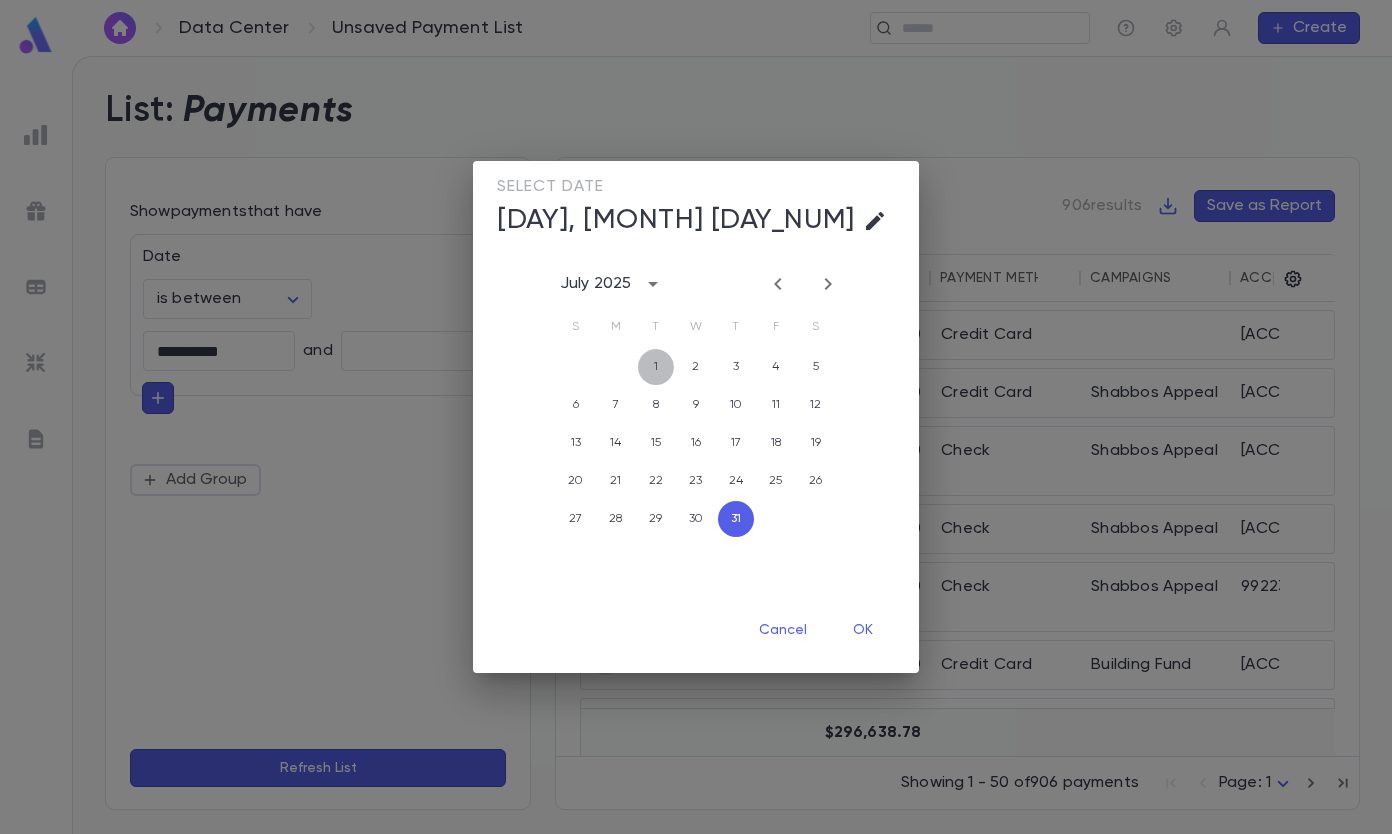 click on "1" at bounding box center [656, 367] 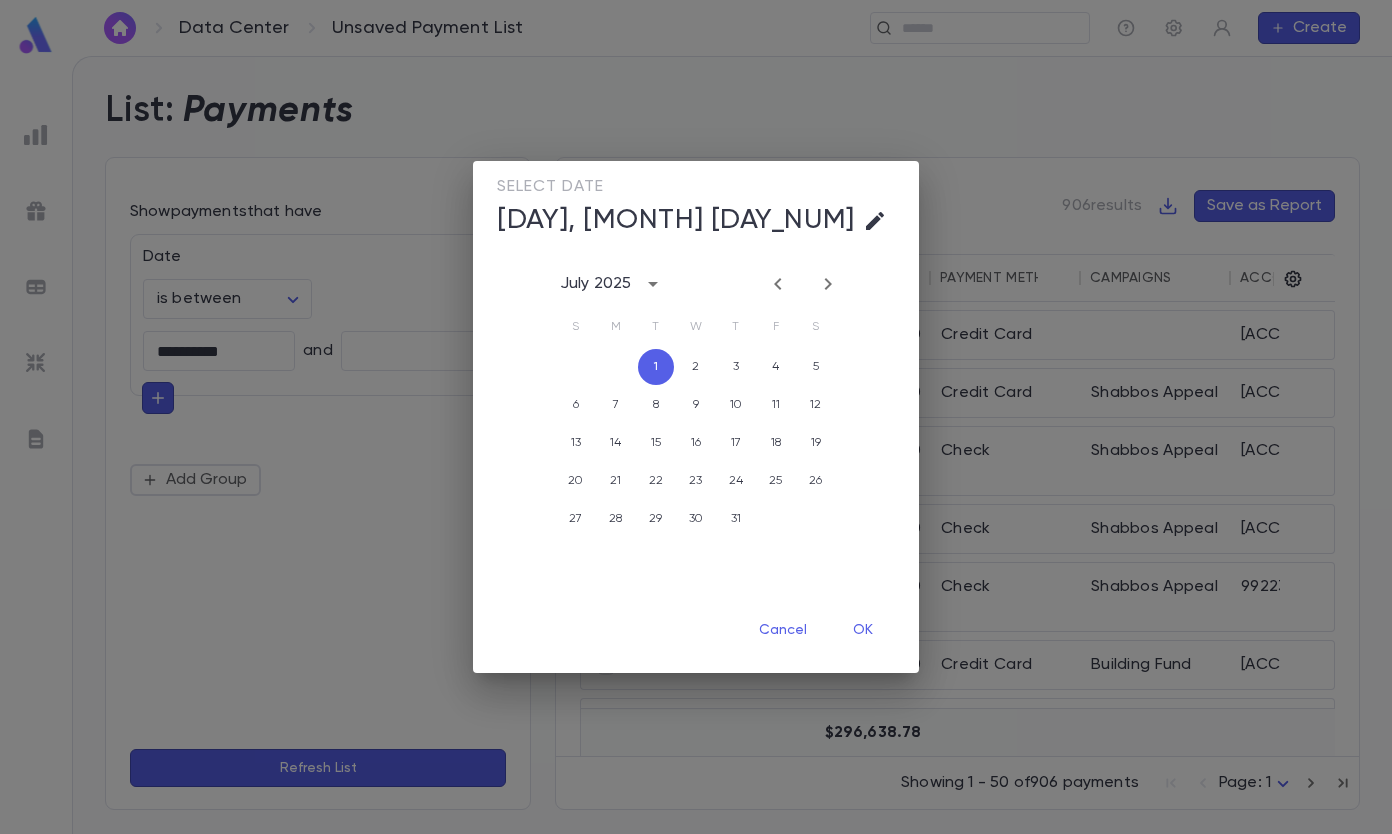 click on "OK" at bounding box center [863, 630] 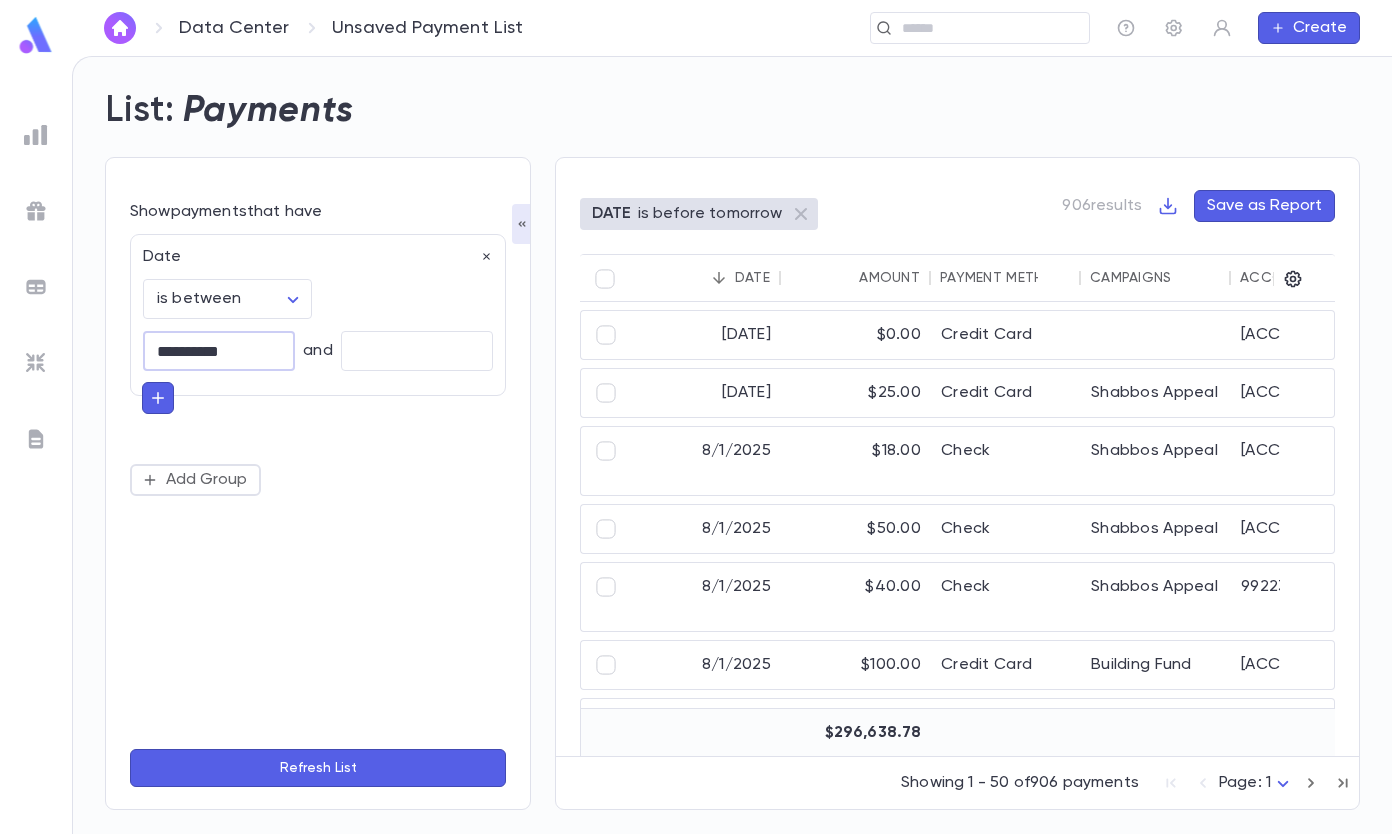 click at bounding box center [417, 351] 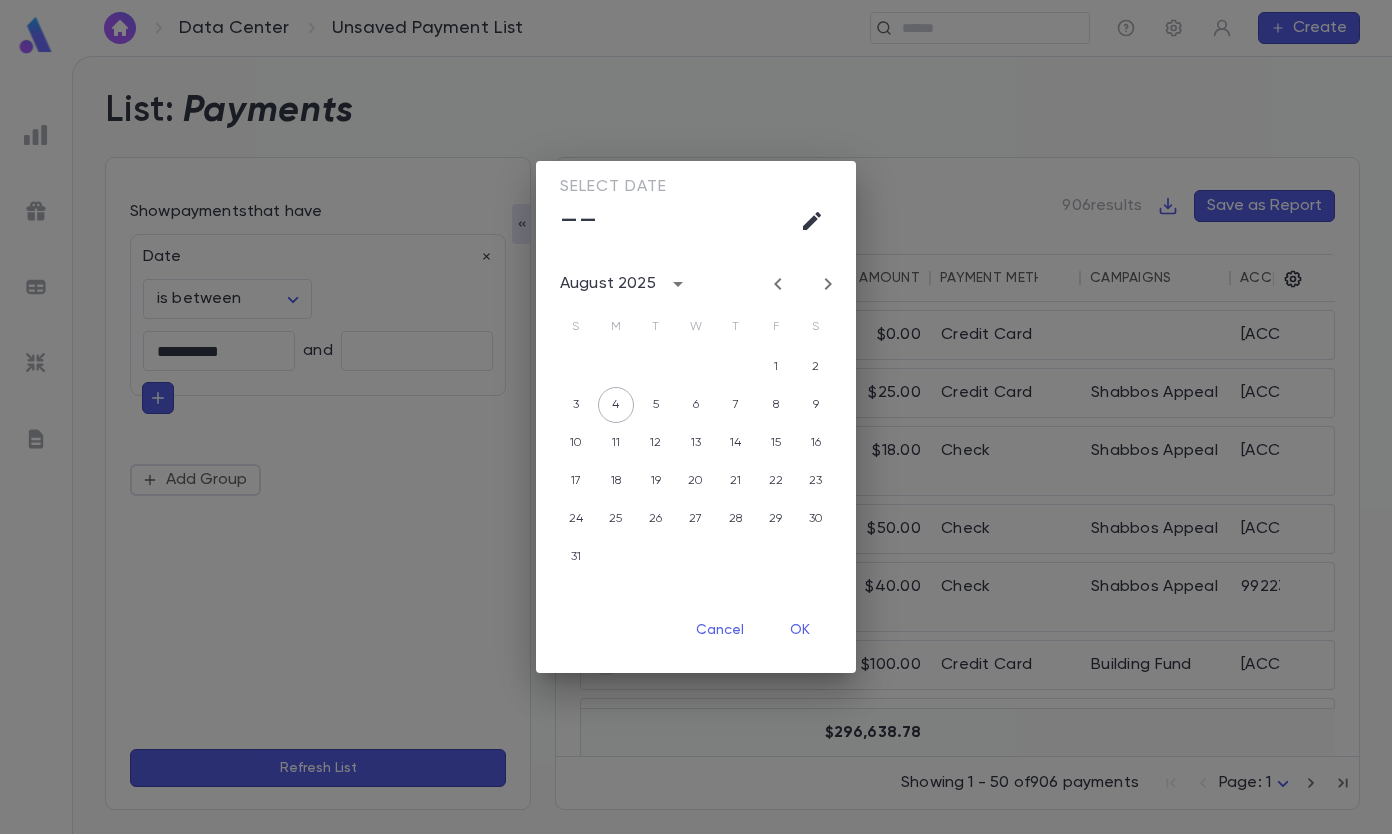 click 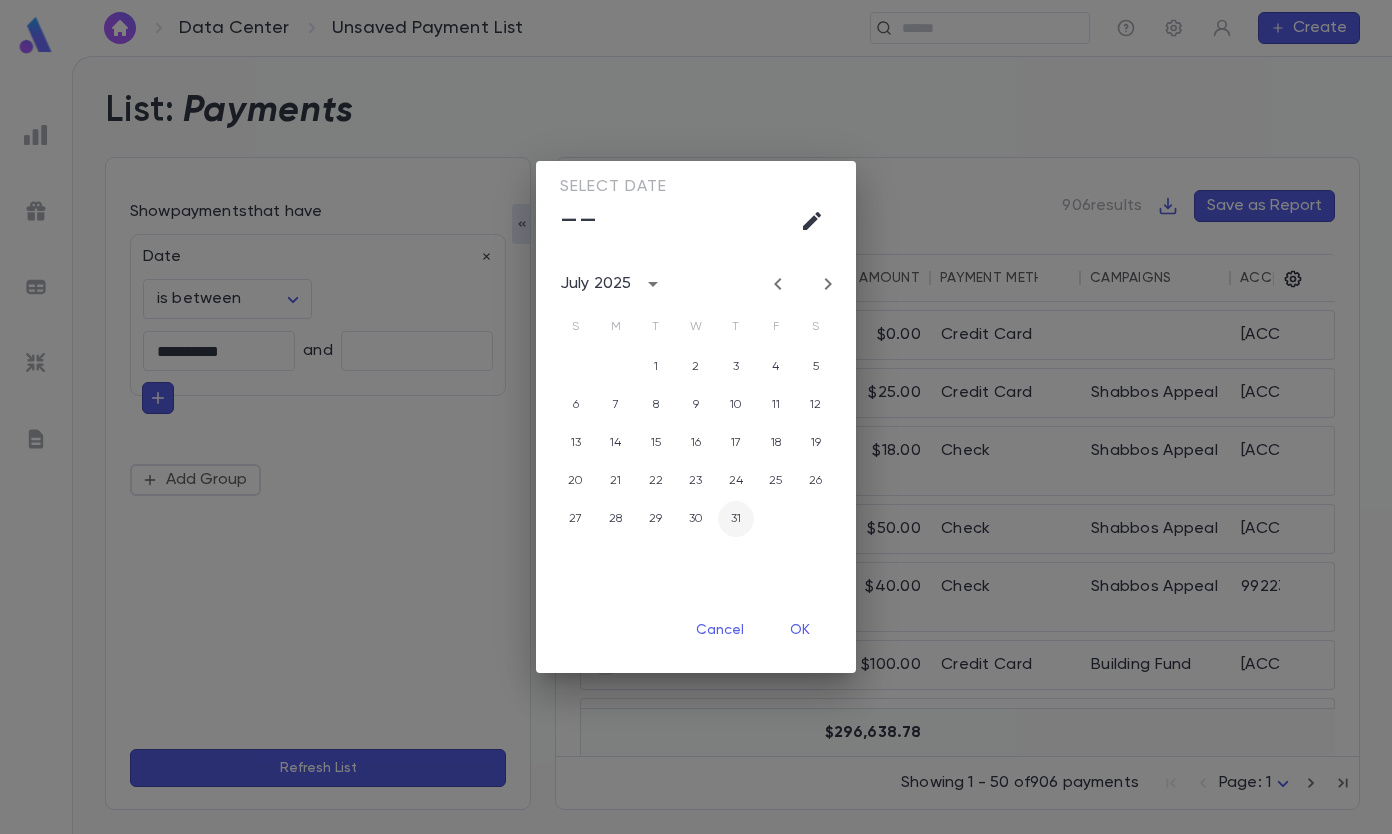 click on "31" at bounding box center (736, 519) 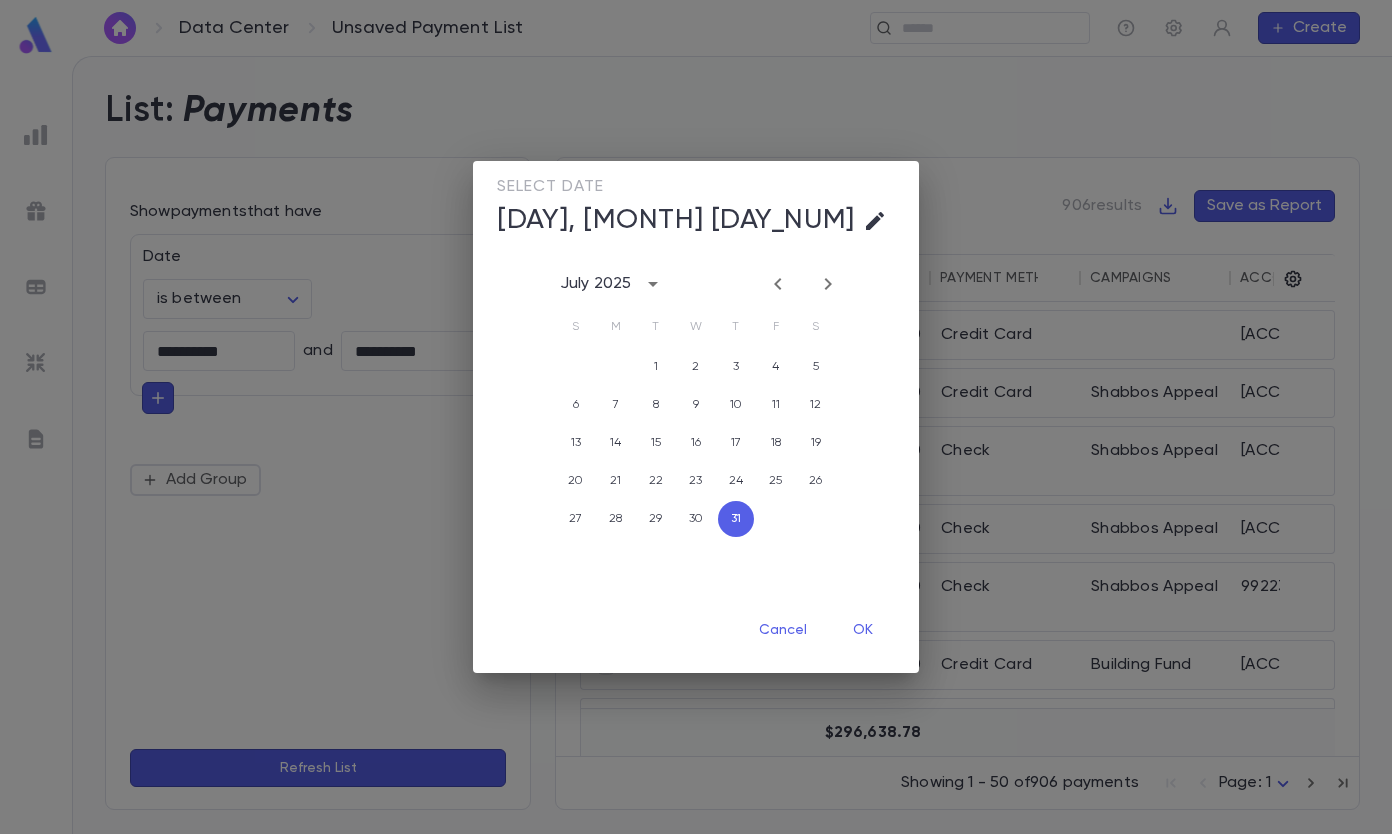 click on "OK" at bounding box center (863, 630) 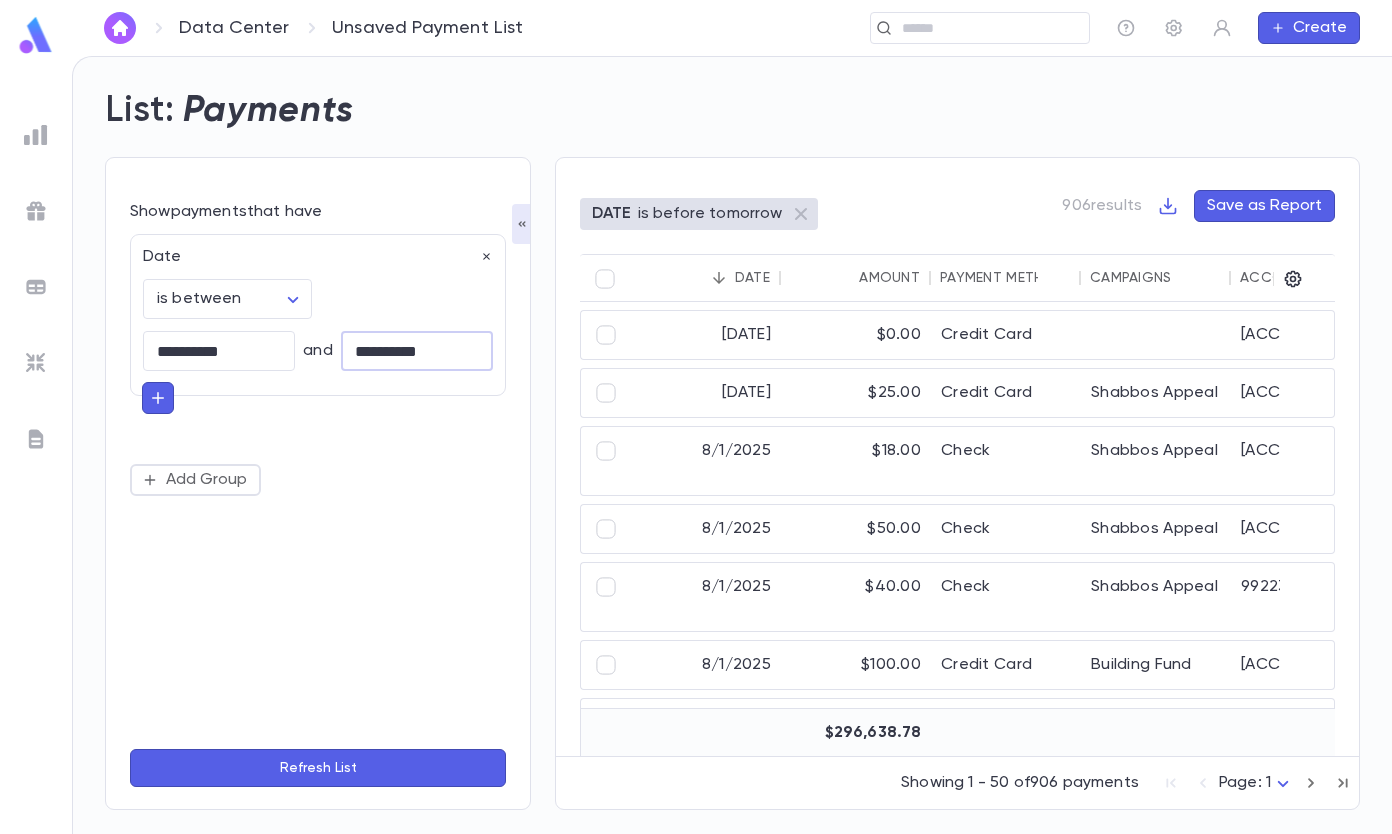 click 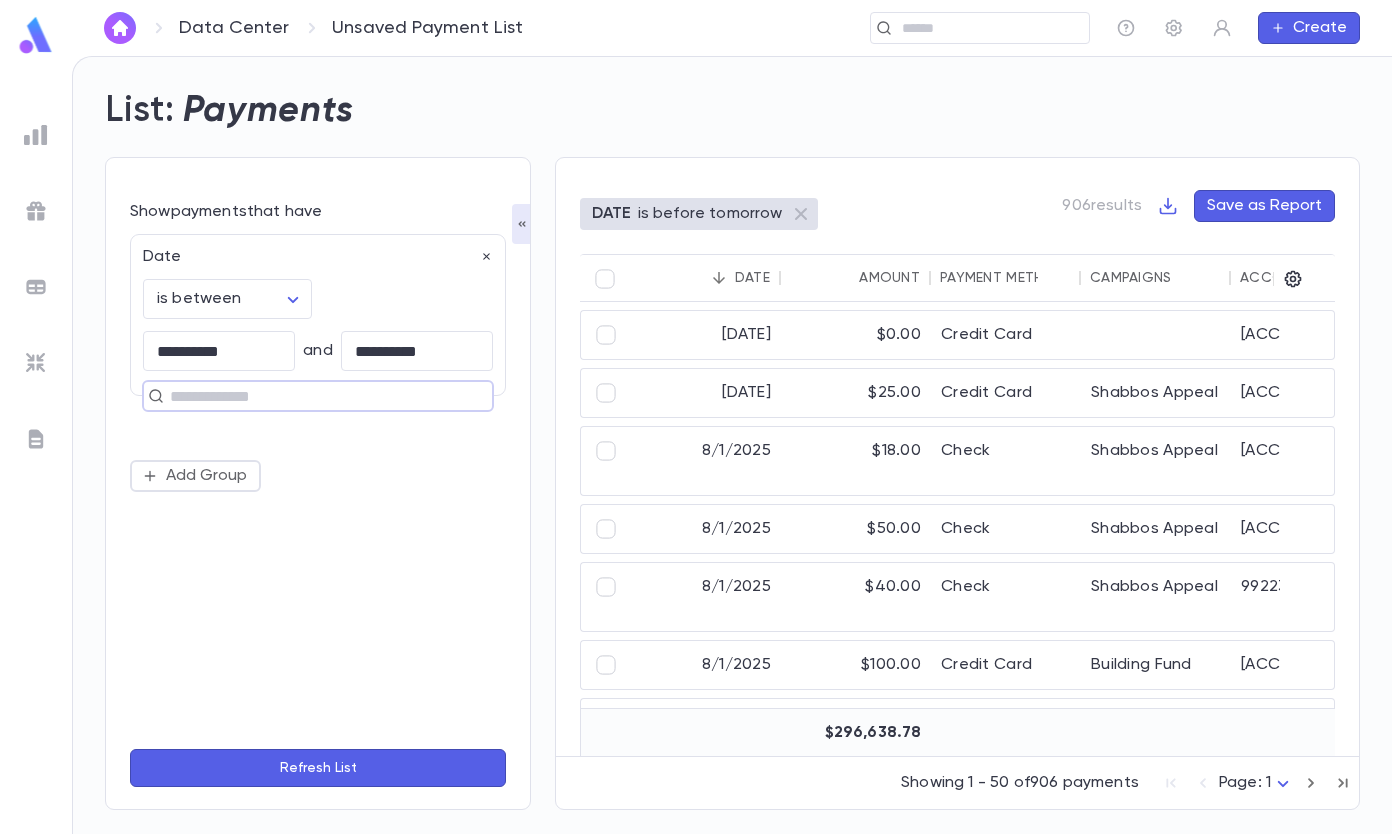 click at bounding box center [309, 396] 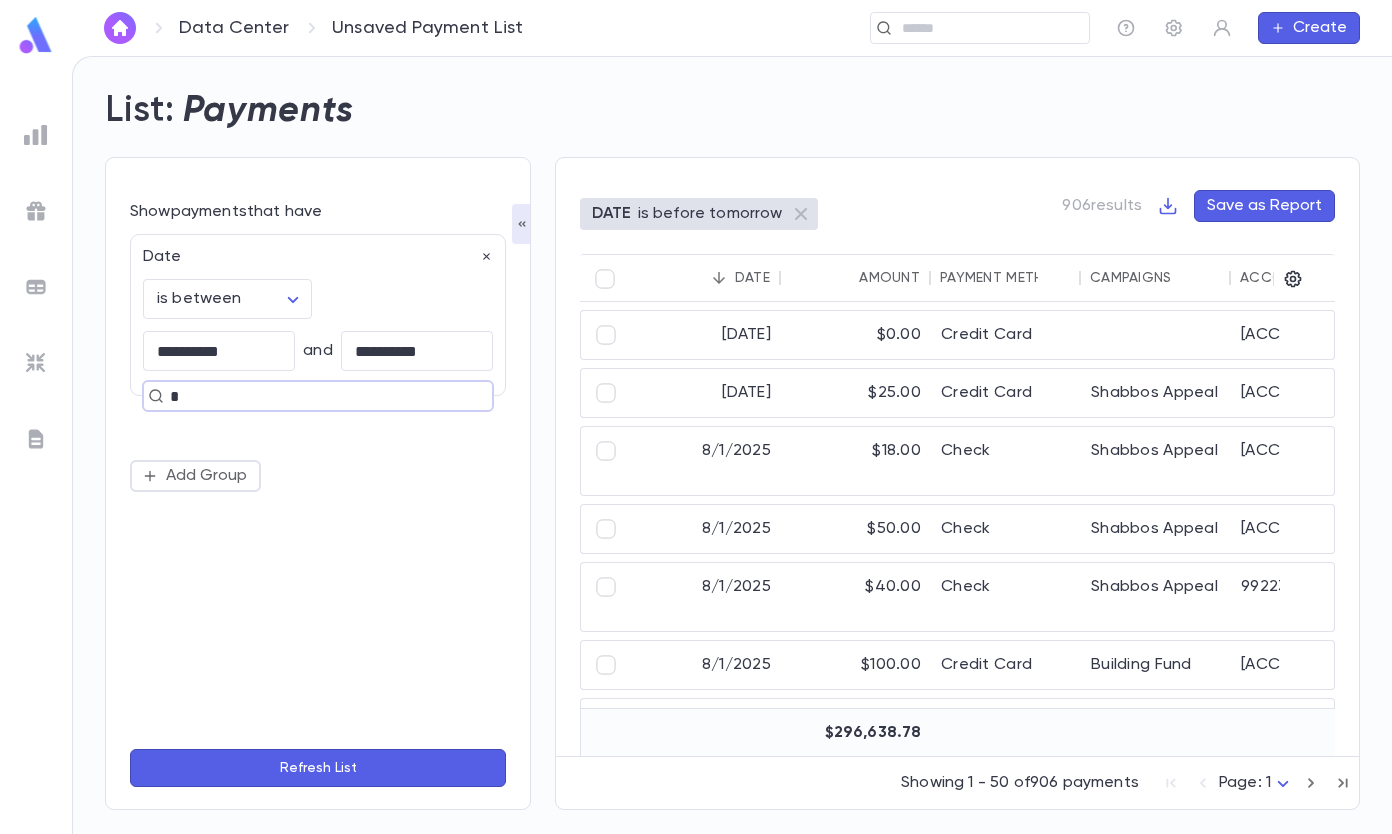type on "**" 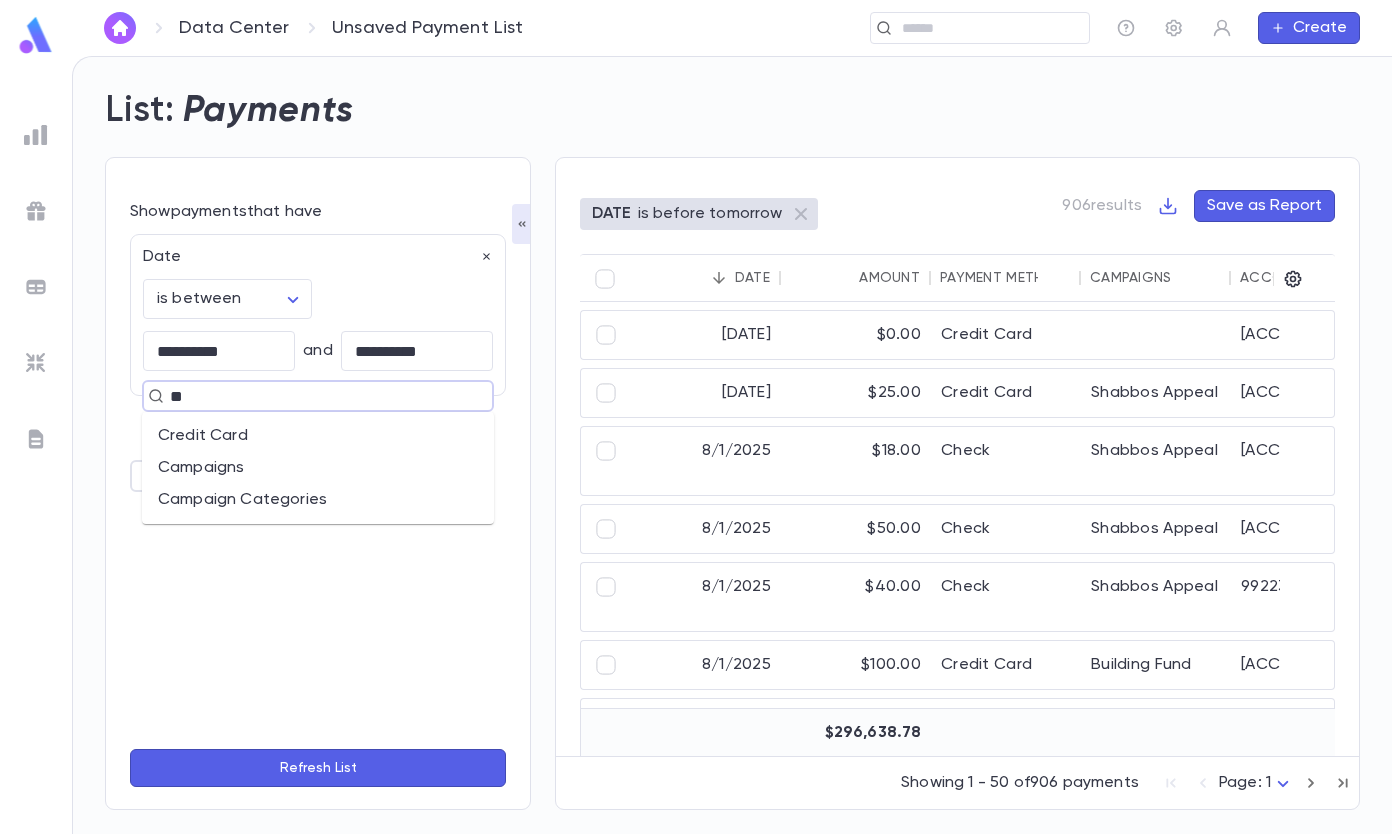 click on "Campaigns" at bounding box center (318, 468) 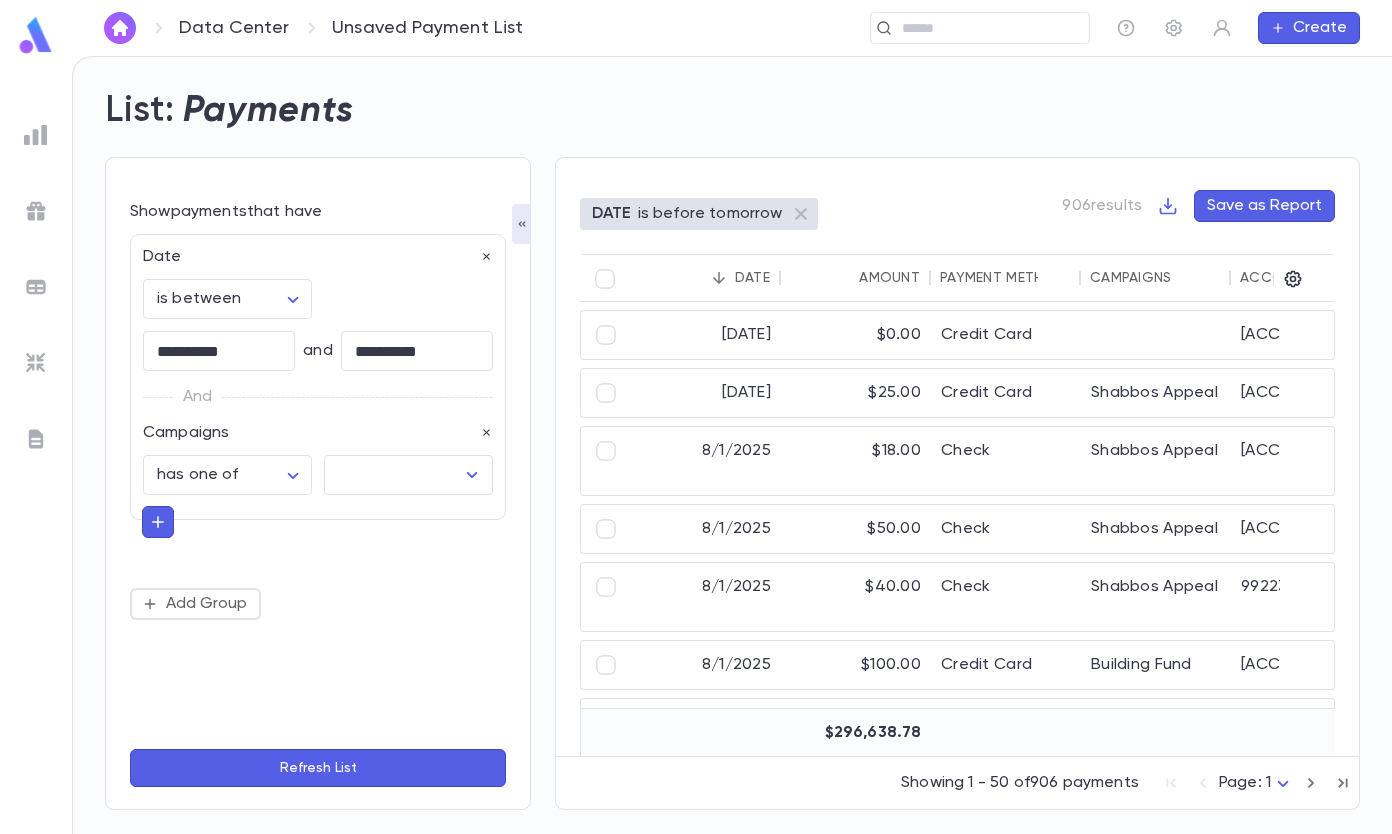 click on "**********" at bounding box center [696, 445] 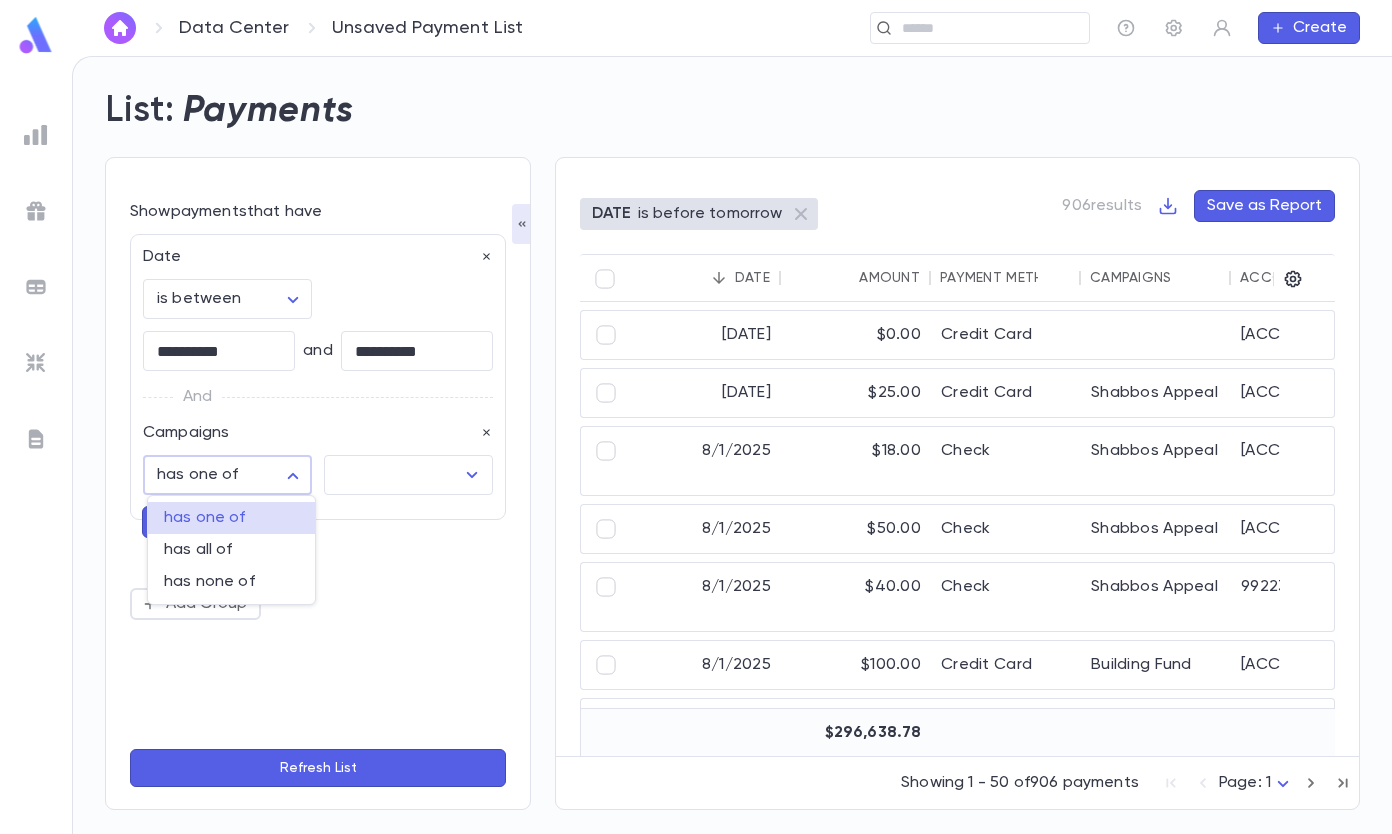 click at bounding box center (696, 417) 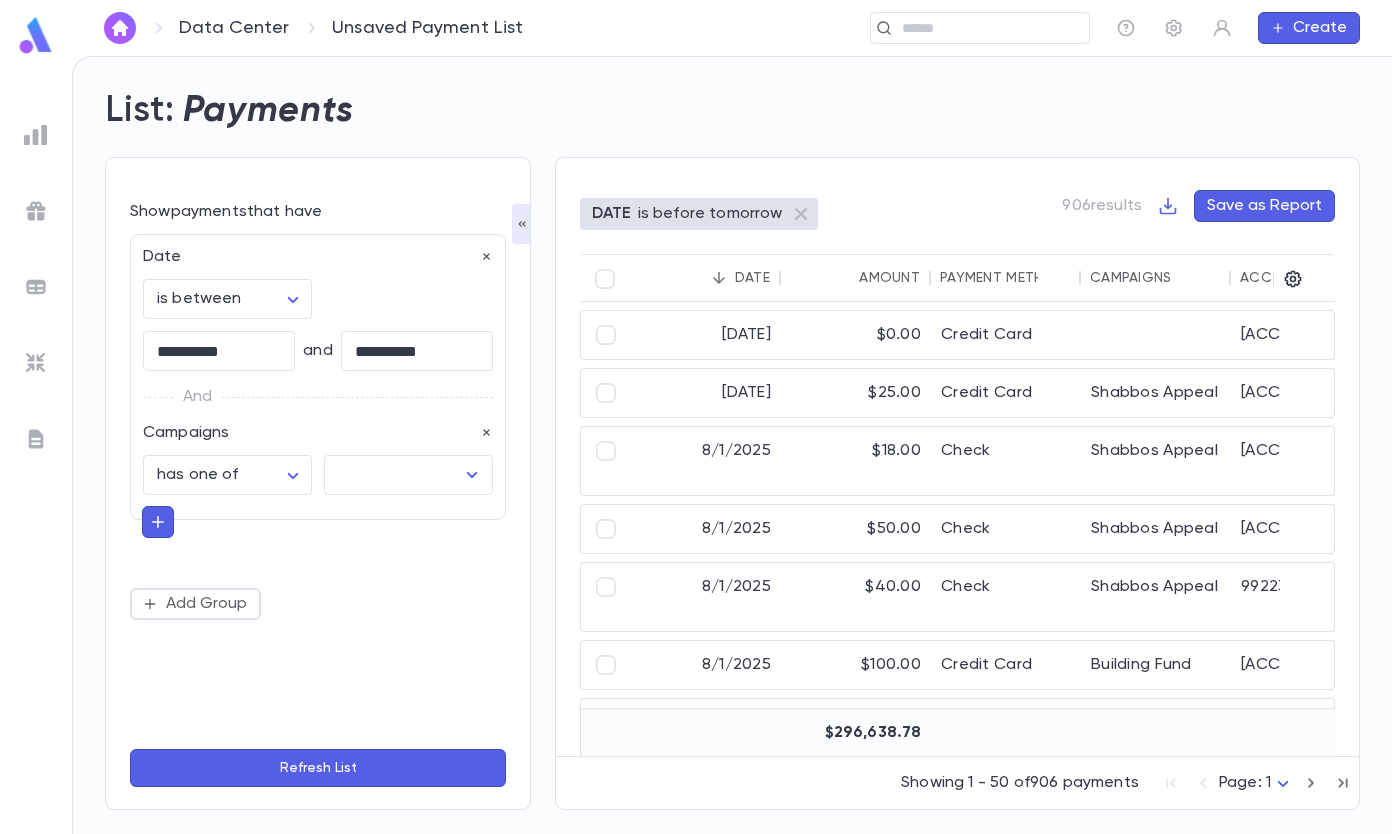 click 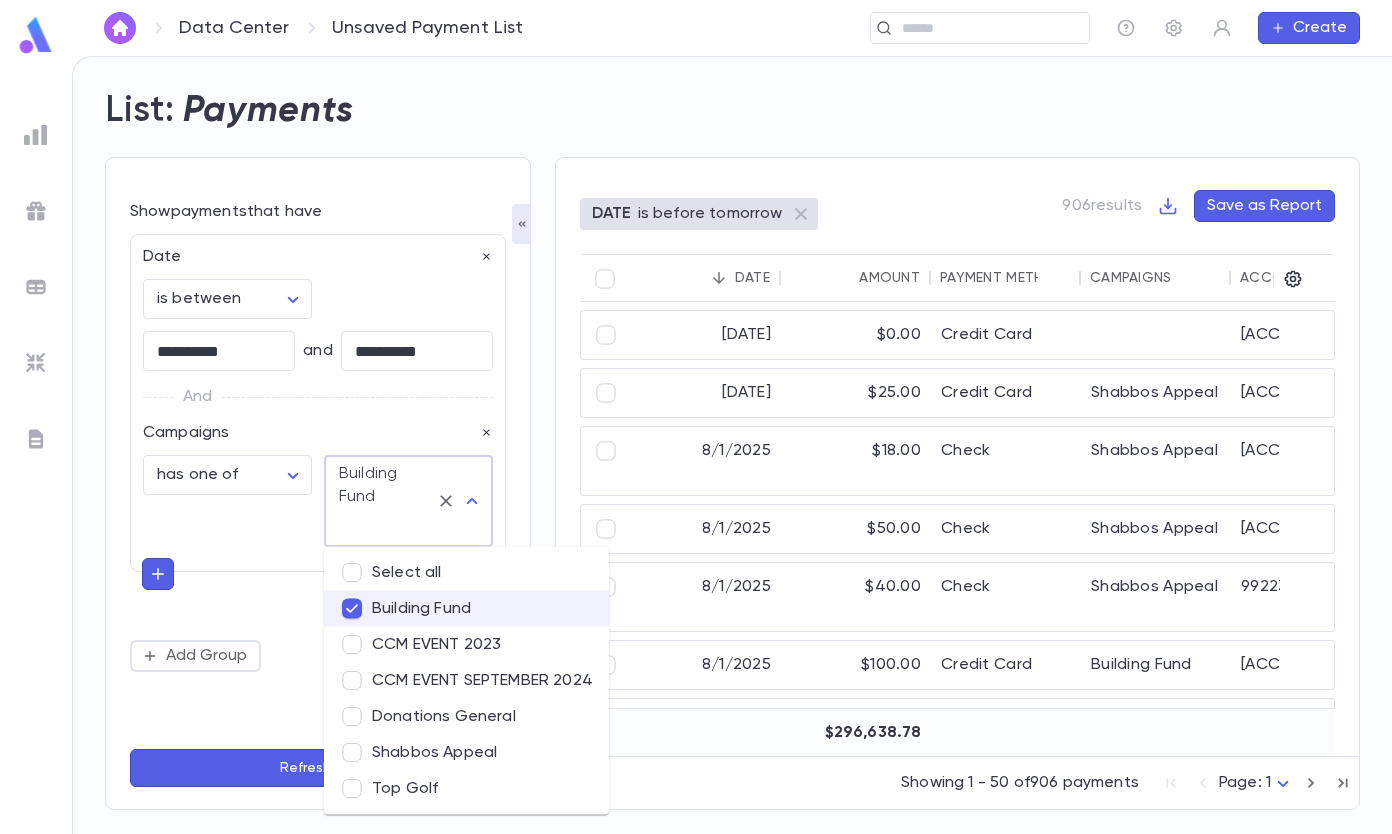 click on "Refresh List" at bounding box center (318, 768) 